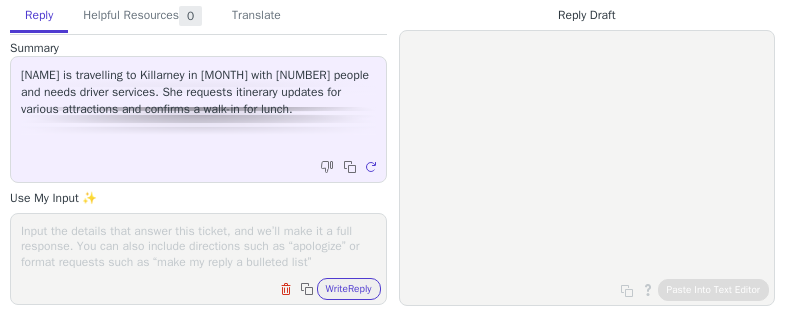 scroll, scrollTop: 0, scrollLeft: 0, axis: both 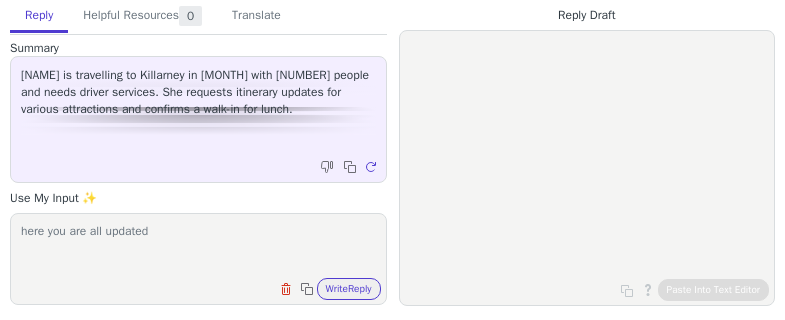 paste on "https://mytour.tripcreator.io/itinerary/?planId=3b66747b-1729-4e16-8903-f0cfabf57036" 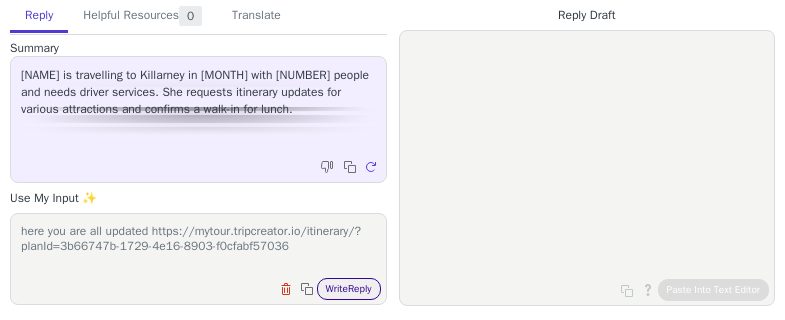 type on "here you are all updated https://mytour.tripcreator.io/itinerary/?planId=3b66747b-1729-4e16-8903-f0cfabf57036" 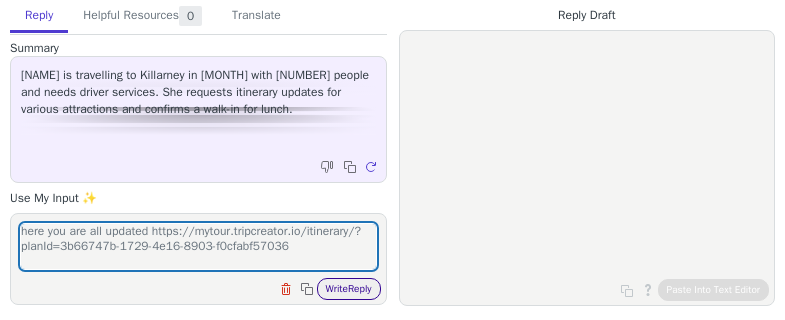 click on "Write  Reply" at bounding box center (349, 289) 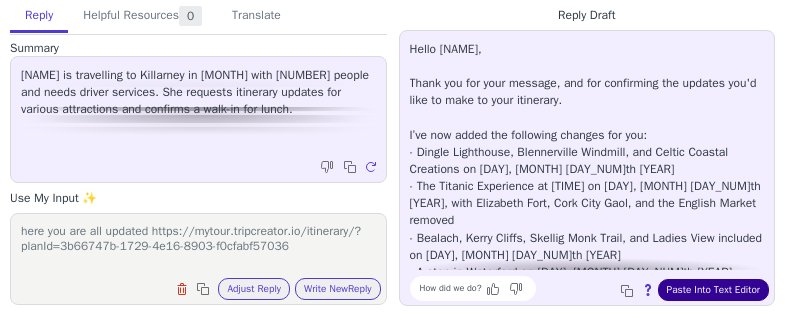 click on "Paste Into Text Editor" at bounding box center [713, 290] 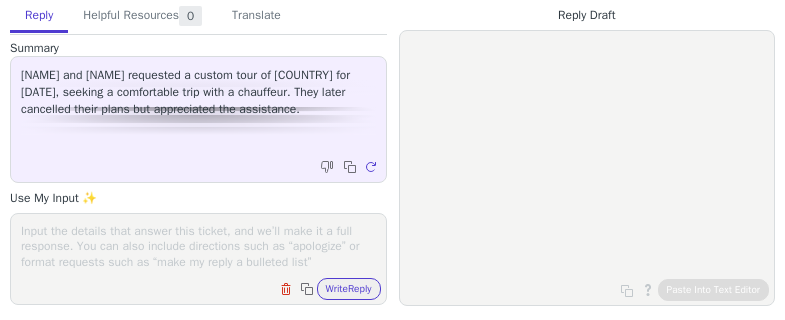 scroll, scrollTop: 0, scrollLeft: 0, axis: both 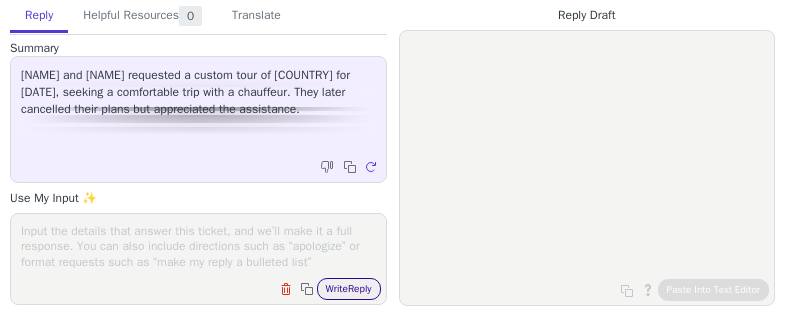 click on "Write  Reply" at bounding box center (349, 289) 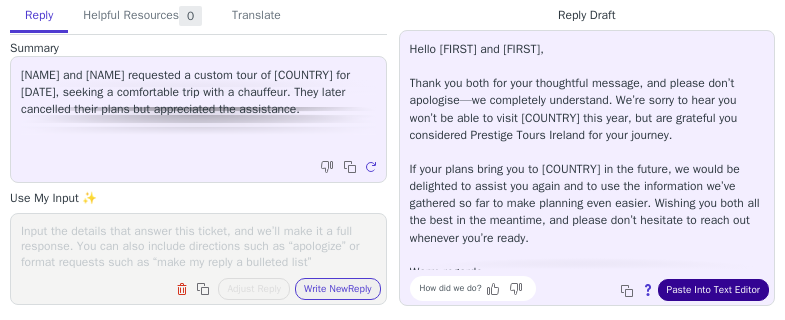 click on "Paste Into Text Editor" at bounding box center [713, 290] 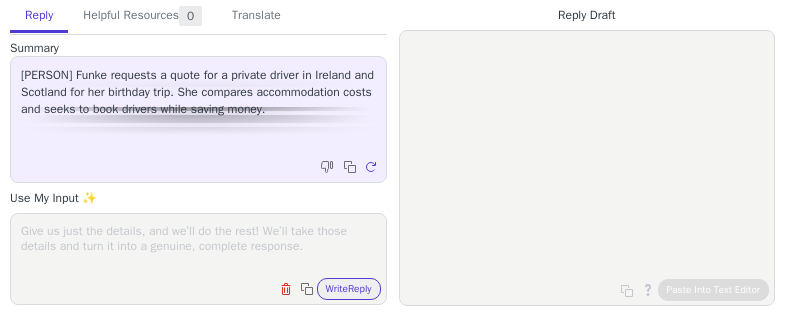 scroll, scrollTop: 0, scrollLeft: 0, axis: both 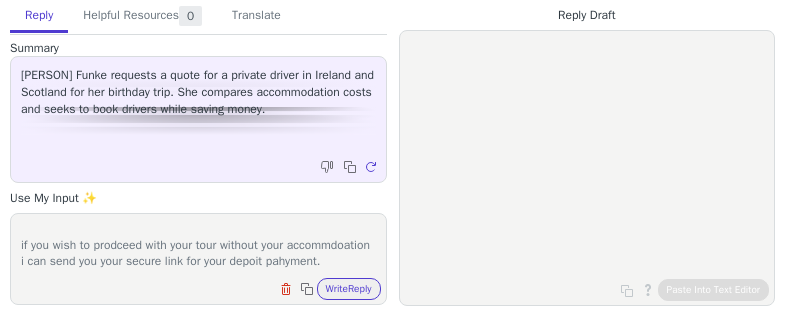click on "Clear field Copy to clipboard Write  Reply" at bounding box center (208, 287) 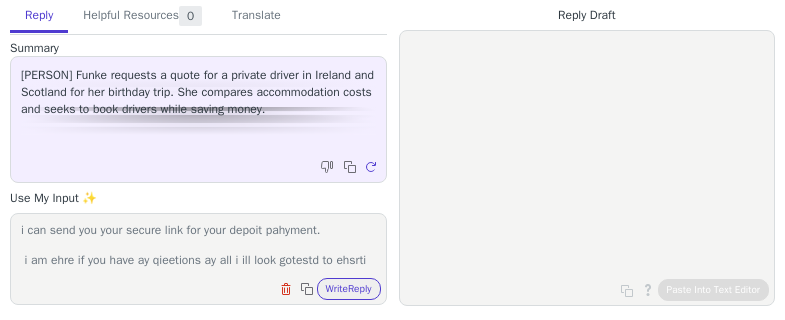 scroll, scrollTop: 201, scrollLeft: 0, axis: vertical 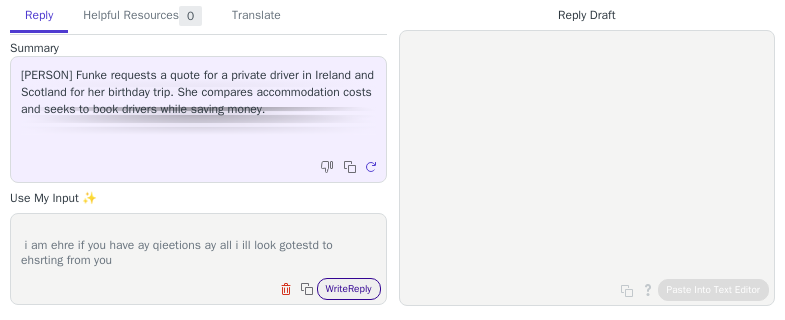 type on "[FIRST] is off this week but i am deloghted to help in her absemnce
sometimes booking directly the htoels yourself can work out cheaper as we book rates with flexible booking & breakfast that are tour opeerator rates sometime it can work out just as cheasp as you can get diretcly but in this occasion i am not able to get them as cheap as you can directly. please feel fre to book the htoels yourself.
if you wish to prodceed with your tour without your accommdoation i can send you your secure link for your depoit pahyment.
i am ehre if you have ay qieetions ay all i ill look gotestd to ehsrting from you" 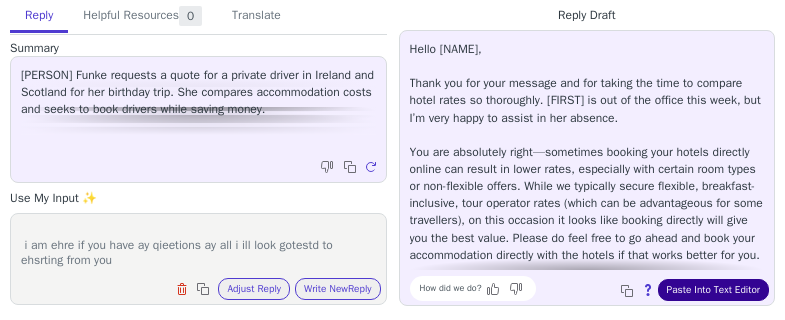 click on "Paste Into Text Editor" at bounding box center (713, 290) 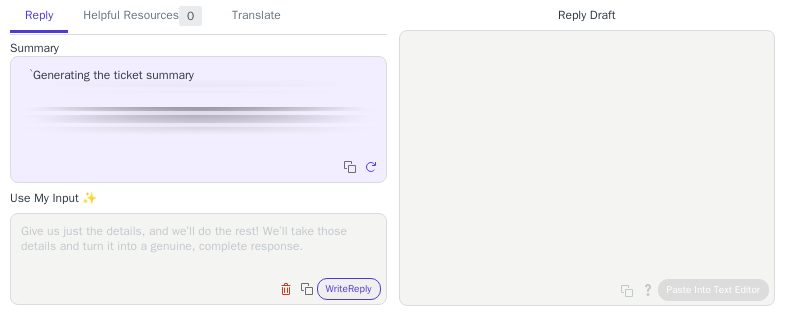 scroll, scrollTop: 0, scrollLeft: 0, axis: both 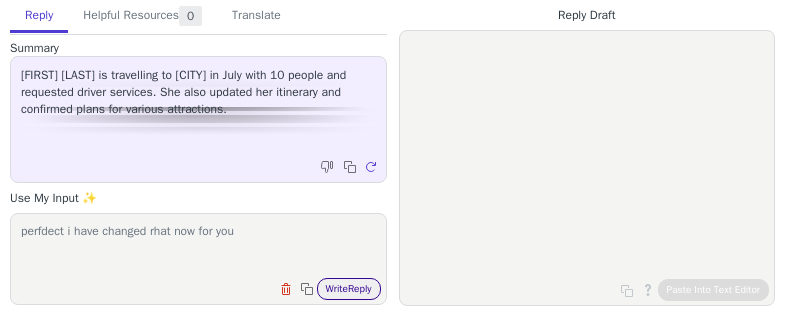 type on "perfdect i have changed rhat now for you" 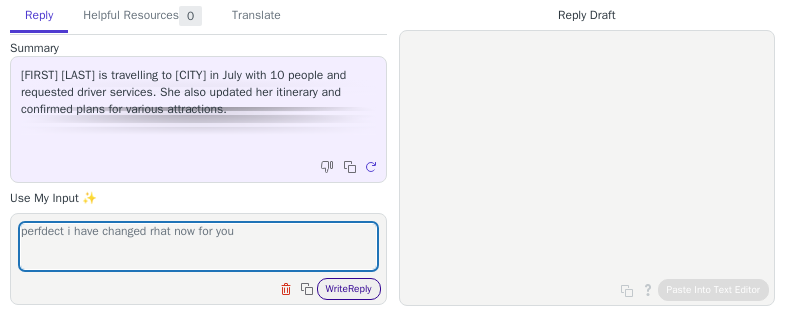 click on "Write  Reply" at bounding box center (349, 289) 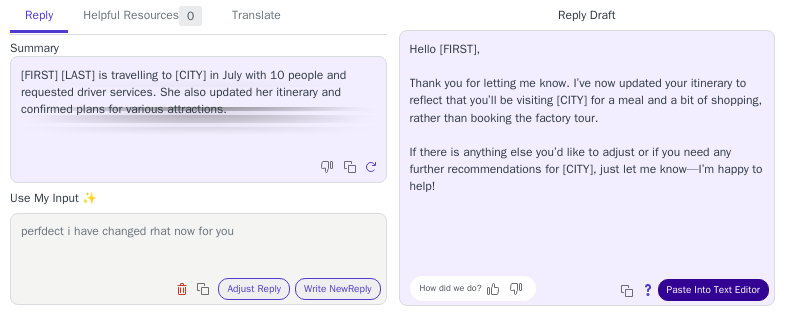 click on "Paste Into Text Editor" at bounding box center (713, 290) 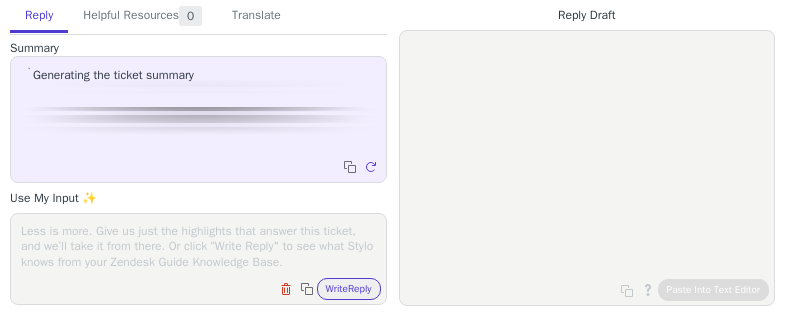 scroll, scrollTop: 0, scrollLeft: 0, axis: both 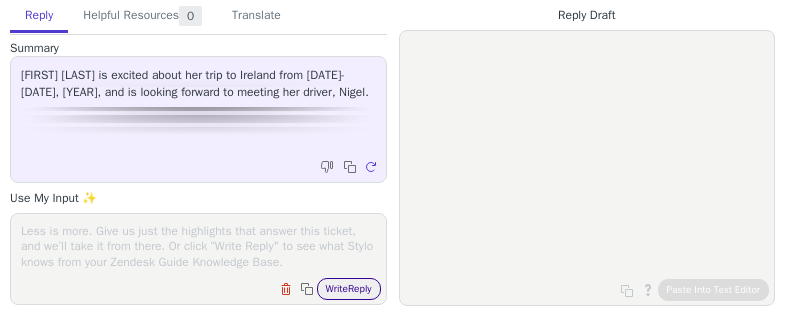 click on "Write  Reply" at bounding box center [349, 289] 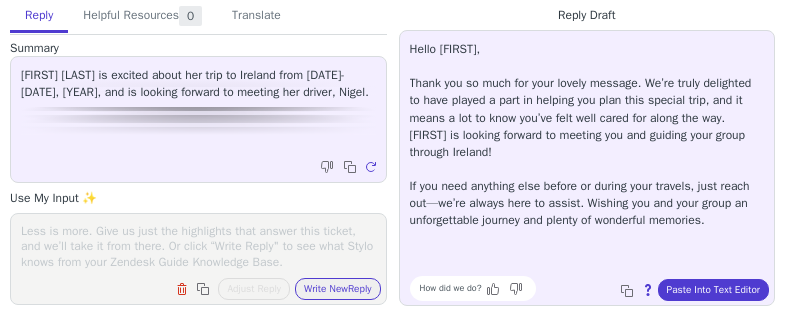 click at bounding box center [198, 246] 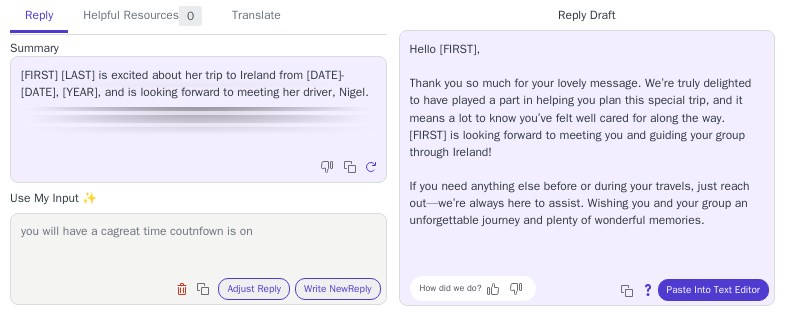 type on "you will have a cagreat time coutnfown is on" 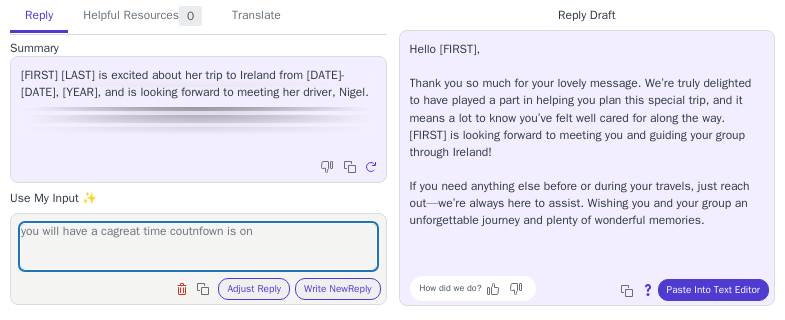 click on "you will have a cagreat time coutnfown is on Clear field Copy to clipboard Adjust Reply Use input to adjust reply draft Write New  Reply" at bounding box center (198, 259) 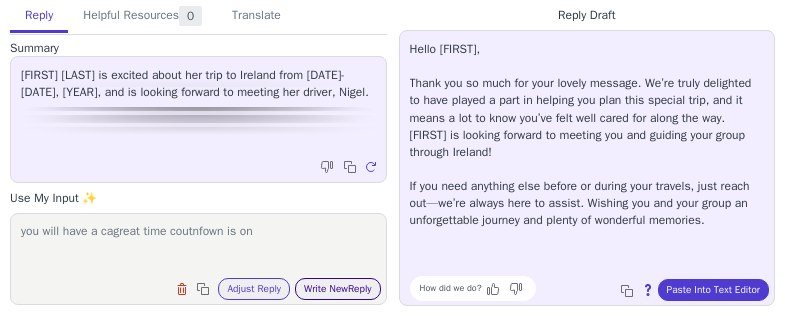 click on "Write New  Reply" at bounding box center (338, 289) 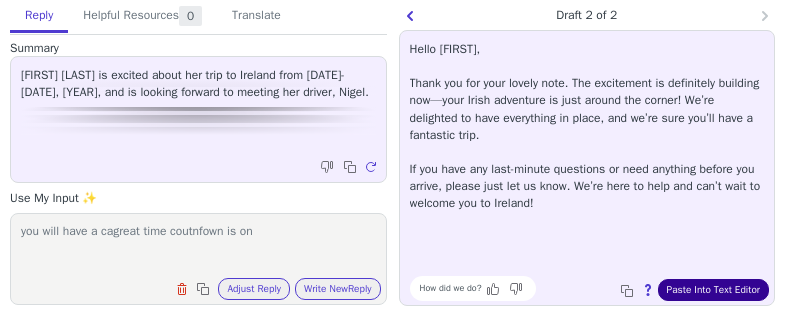 click on "Paste Into Text Editor" at bounding box center [713, 290] 